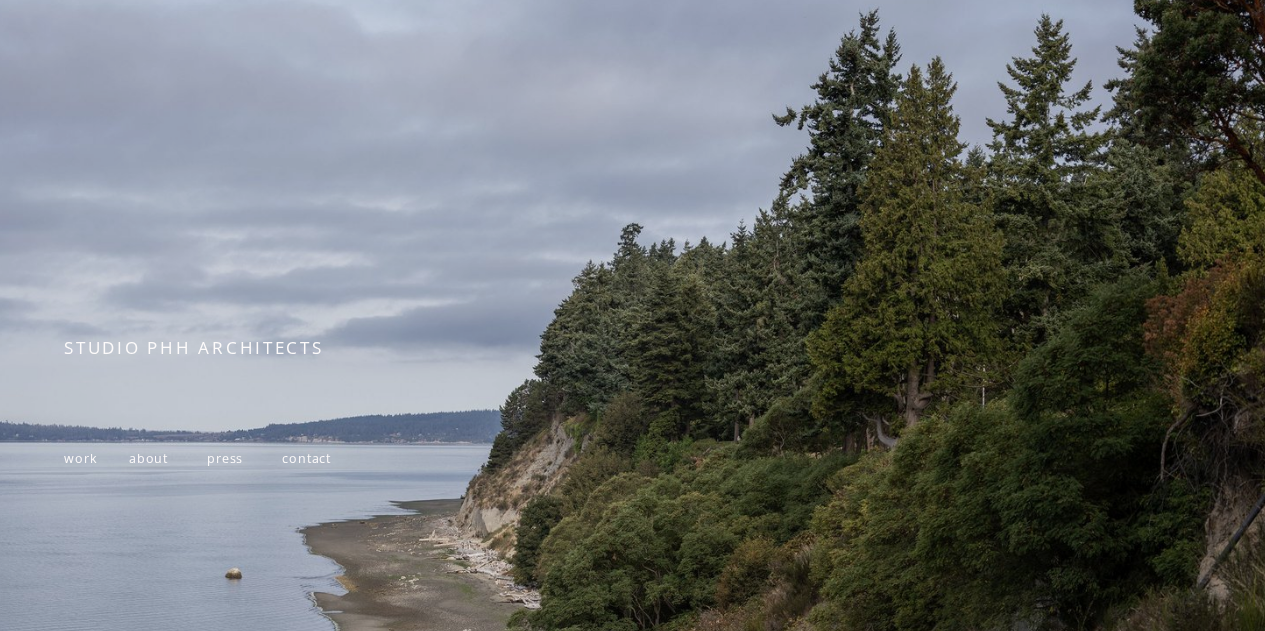 scroll, scrollTop: 0, scrollLeft: 0, axis: both 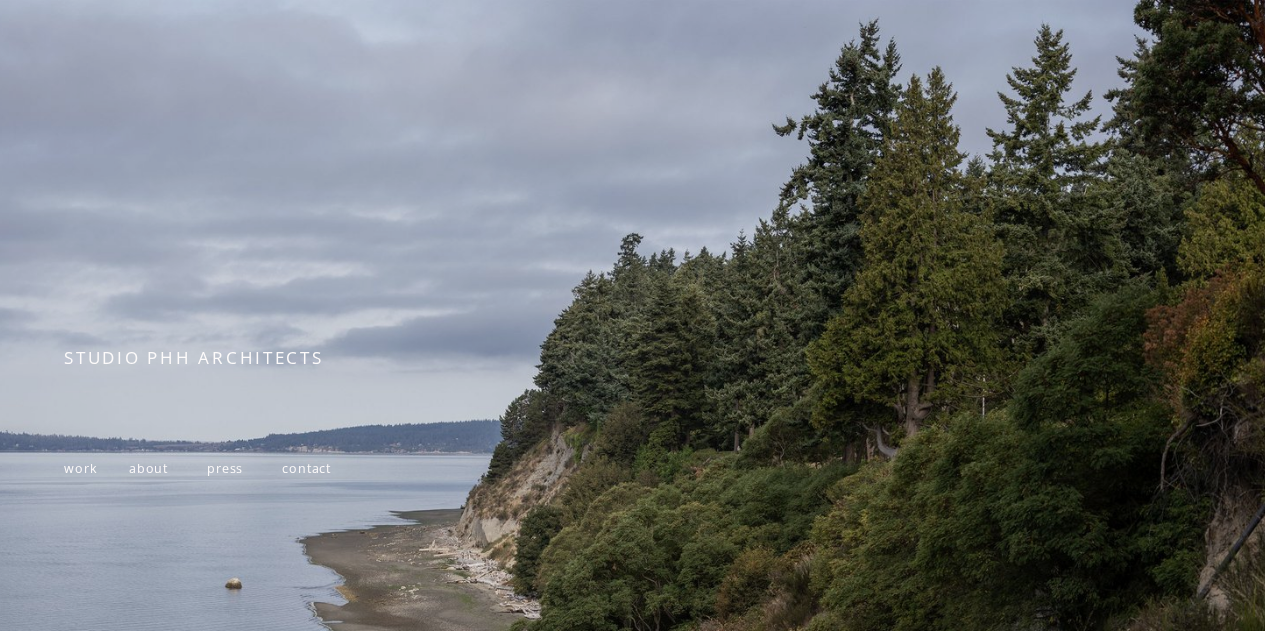 click on "contact" at bounding box center (306, 468) 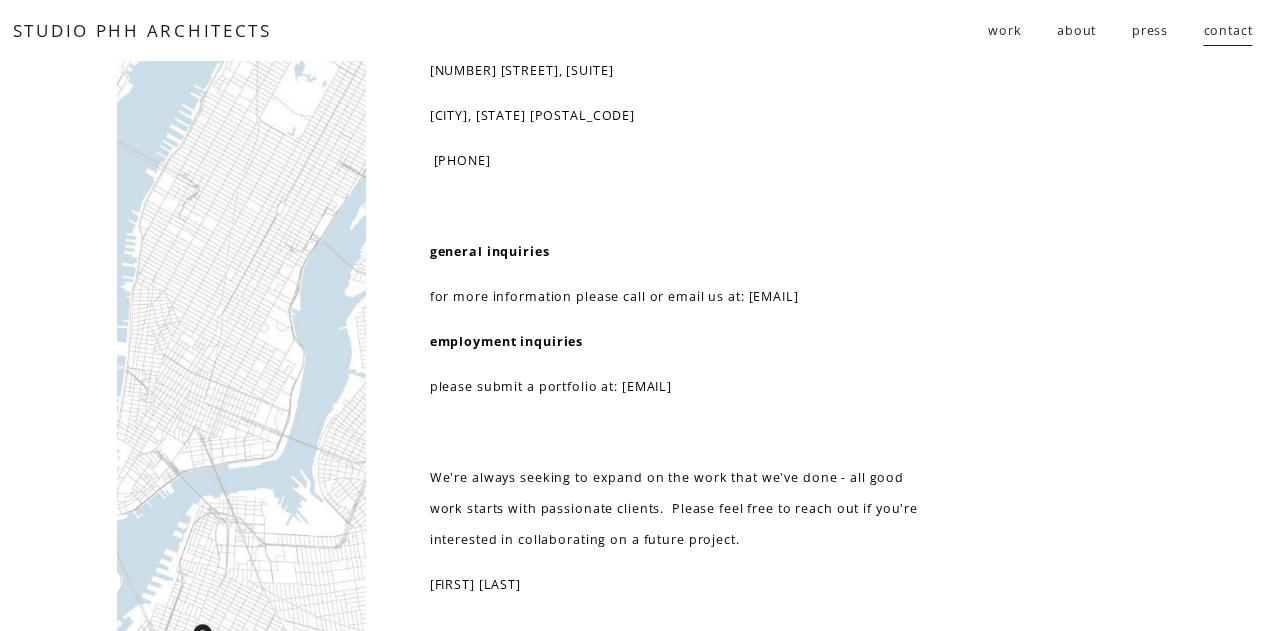 scroll, scrollTop: 50, scrollLeft: 0, axis: vertical 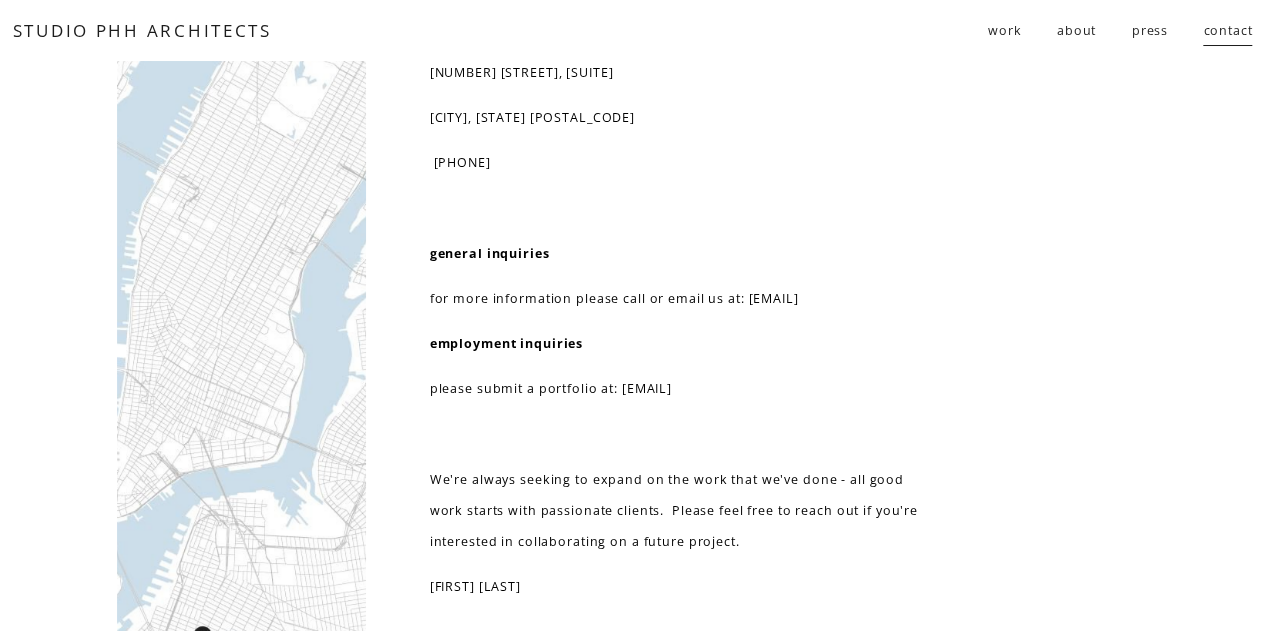 drag, startPoint x: 898, startPoint y: 306, endPoint x: 748, endPoint y: 304, distance: 150.01334 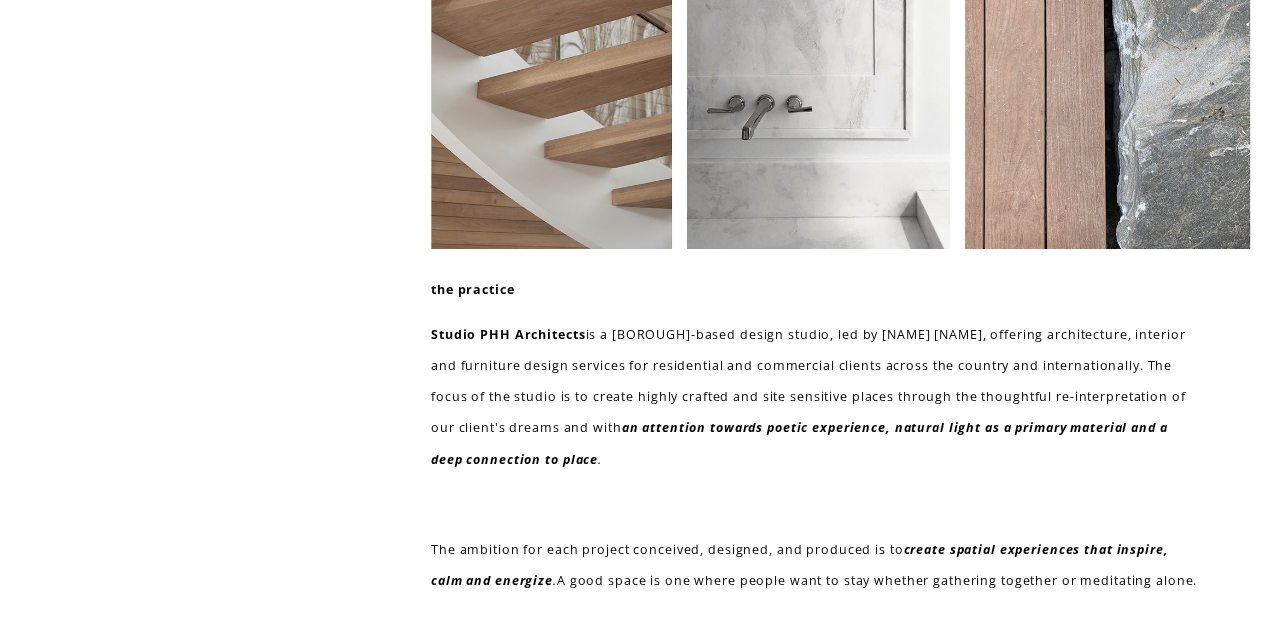 scroll, scrollTop: 0, scrollLeft: 0, axis: both 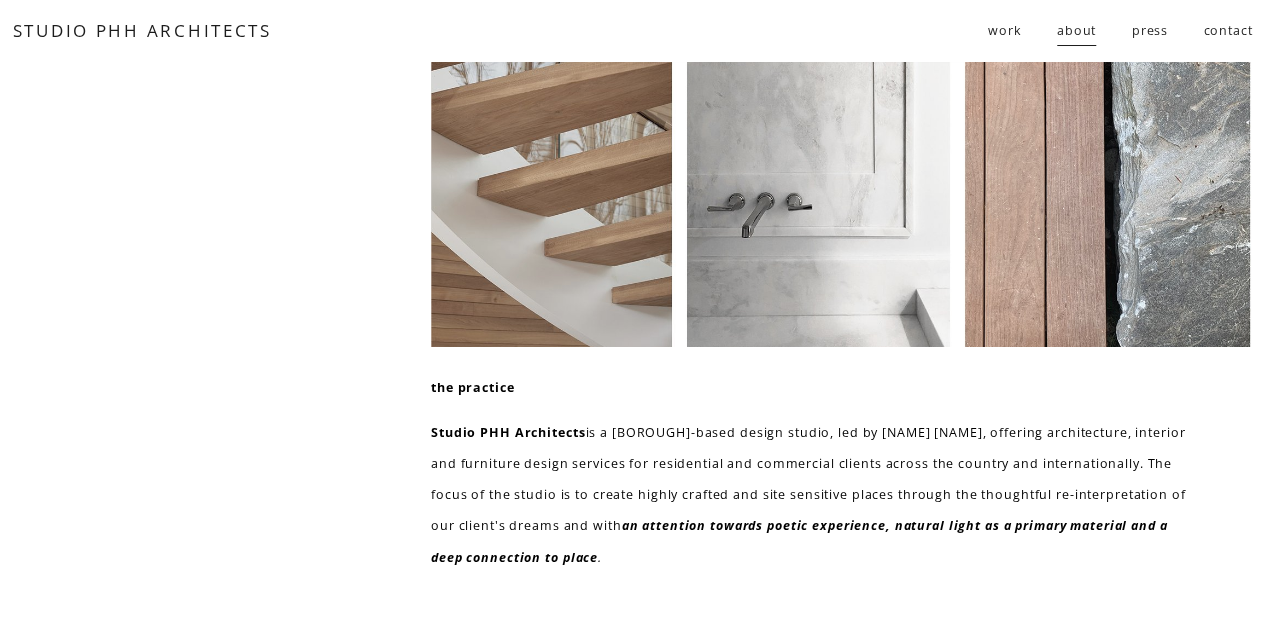 click on "work" at bounding box center [1005, 30] 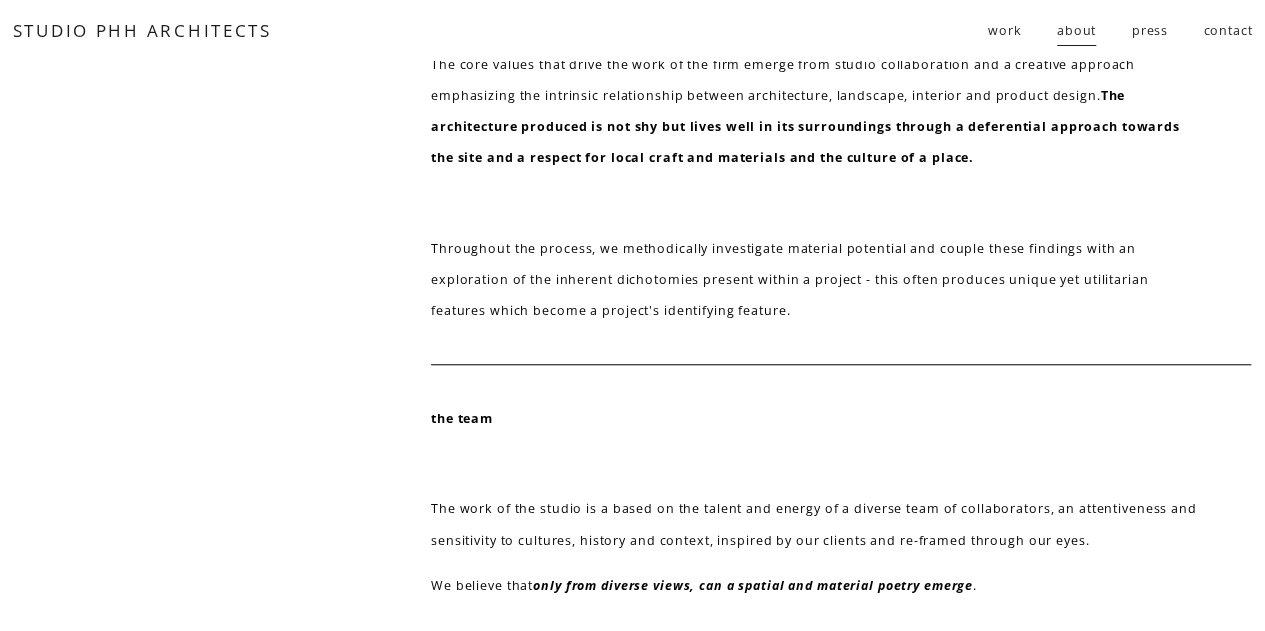 scroll, scrollTop: 1029, scrollLeft: 0, axis: vertical 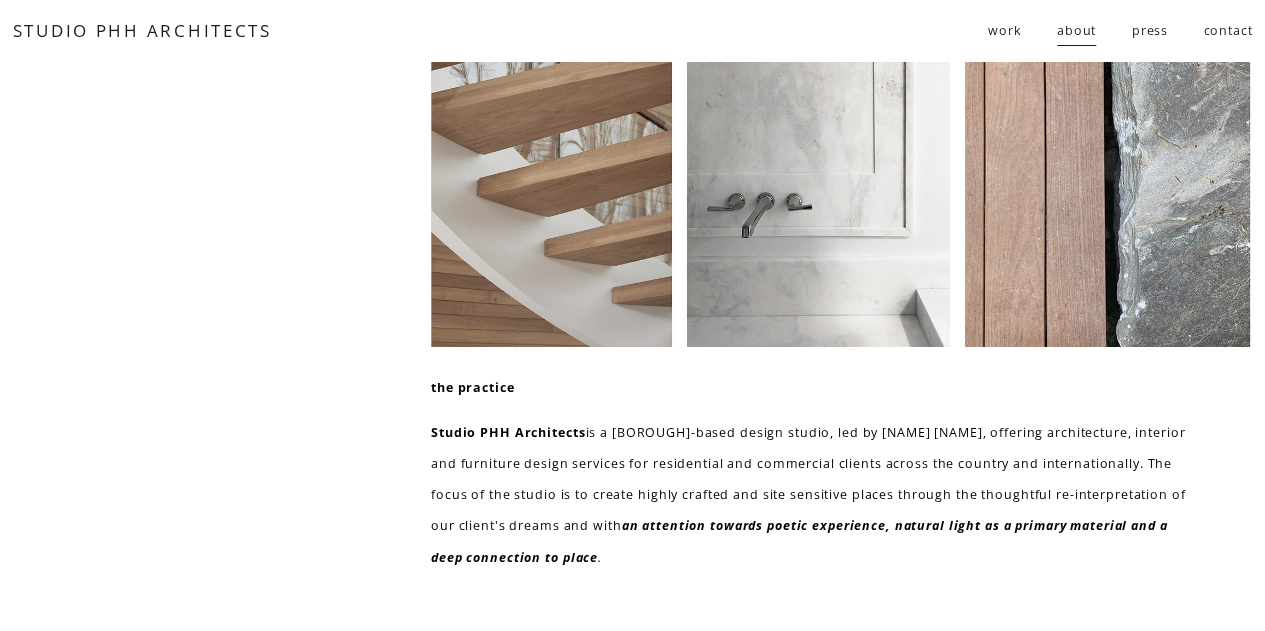 click on "contact" at bounding box center (1227, 31) 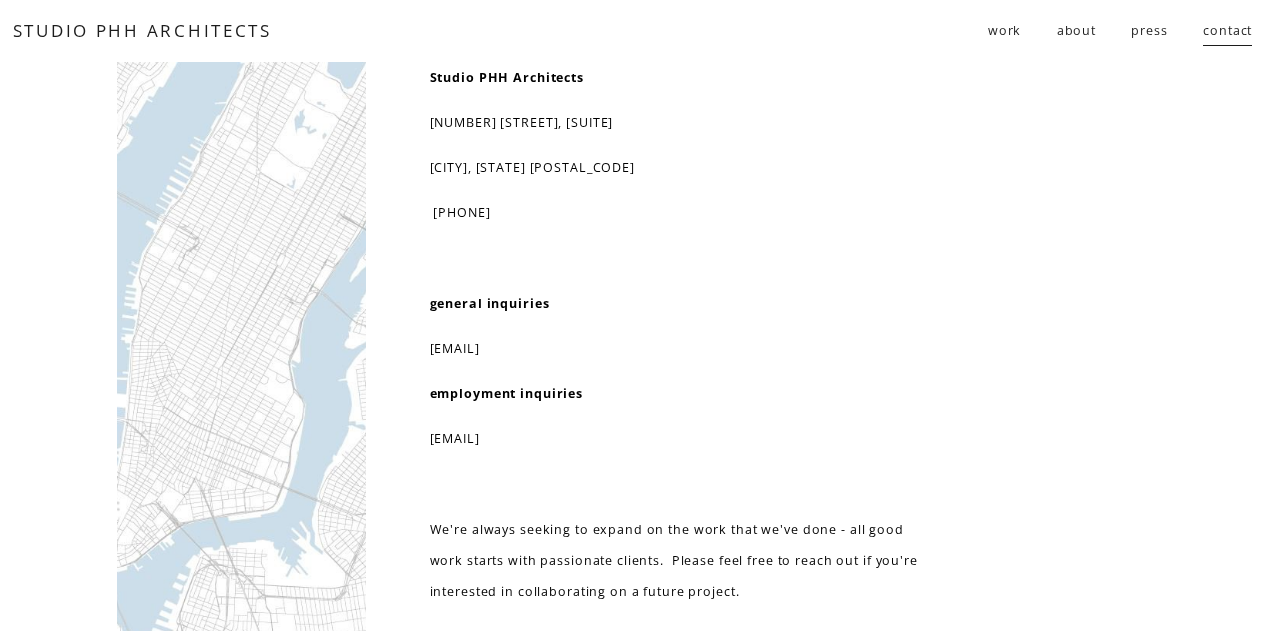 scroll, scrollTop: 0, scrollLeft: 0, axis: both 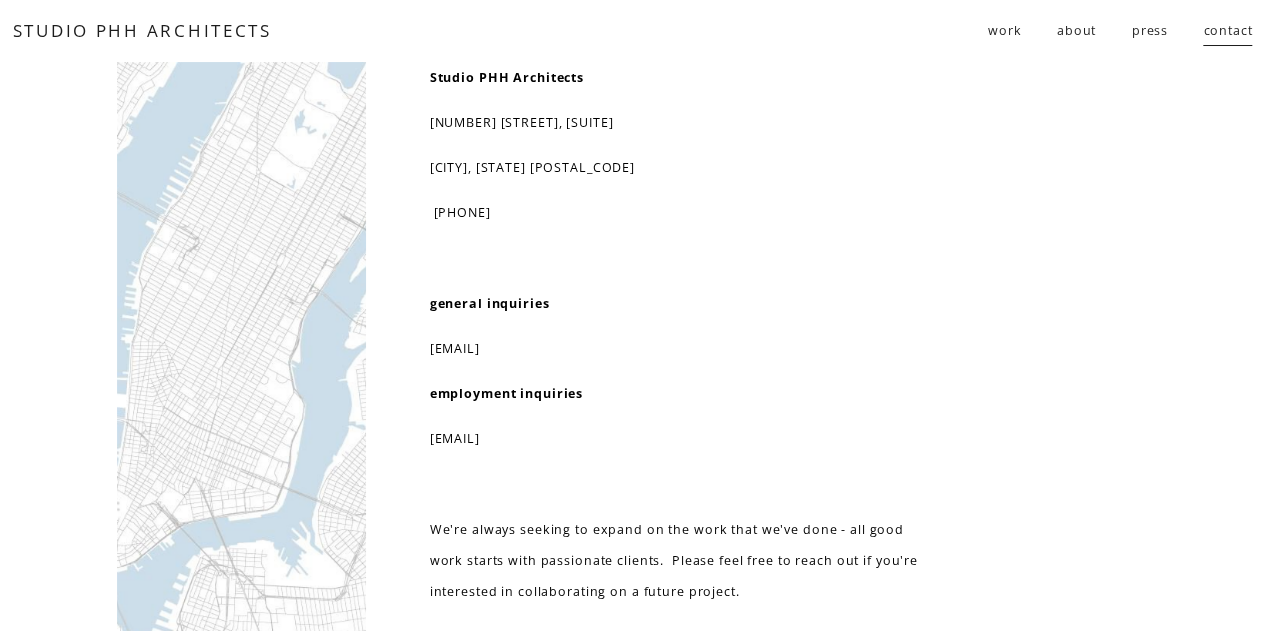 drag, startPoint x: 530, startPoint y: 210, endPoint x: 426, endPoint y: 205, distance: 104.120125 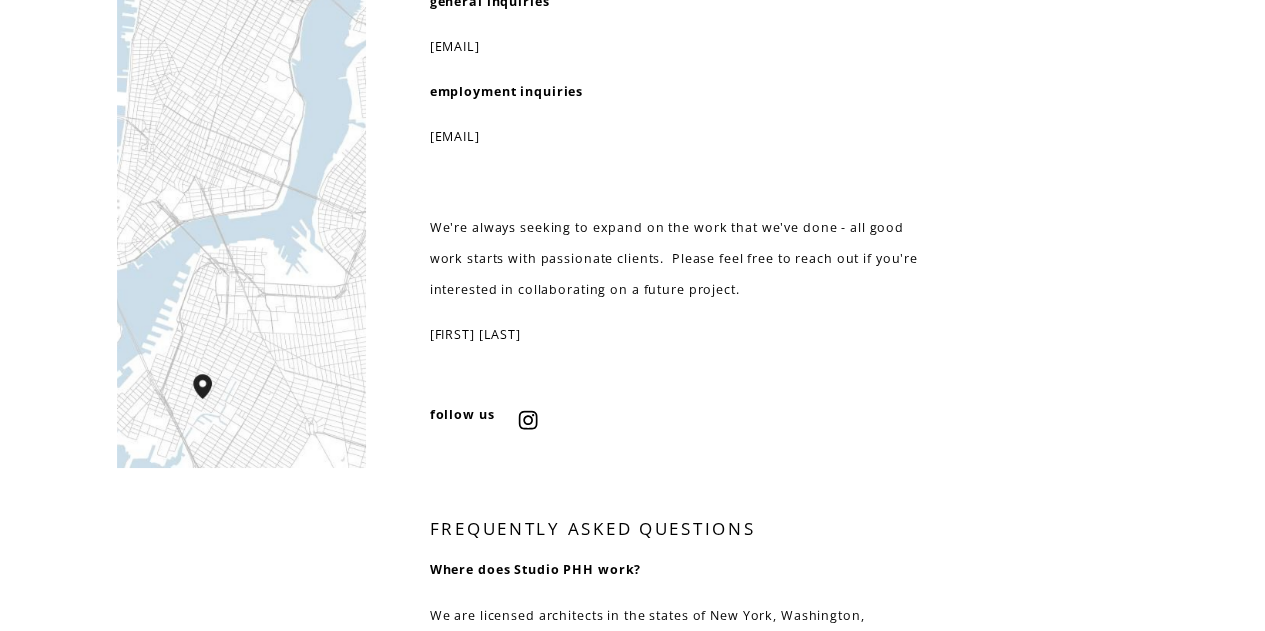 scroll, scrollTop: 0, scrollLeft: 0, axis: both 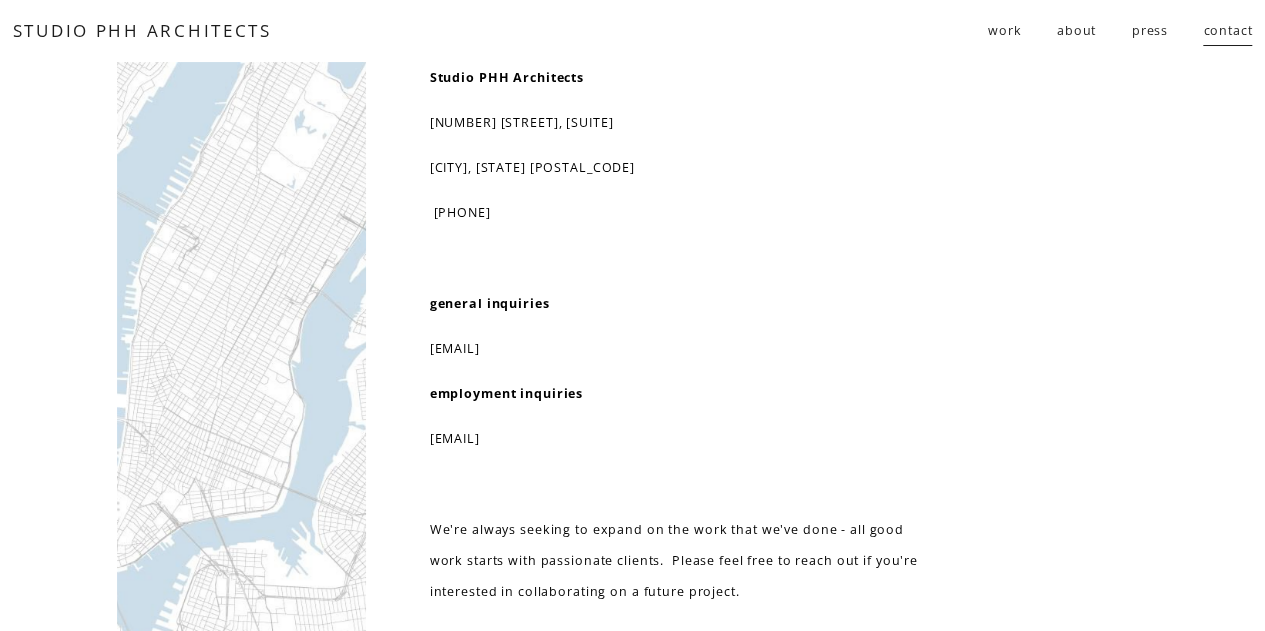 click on "press" at bounding box center (1149, 31) 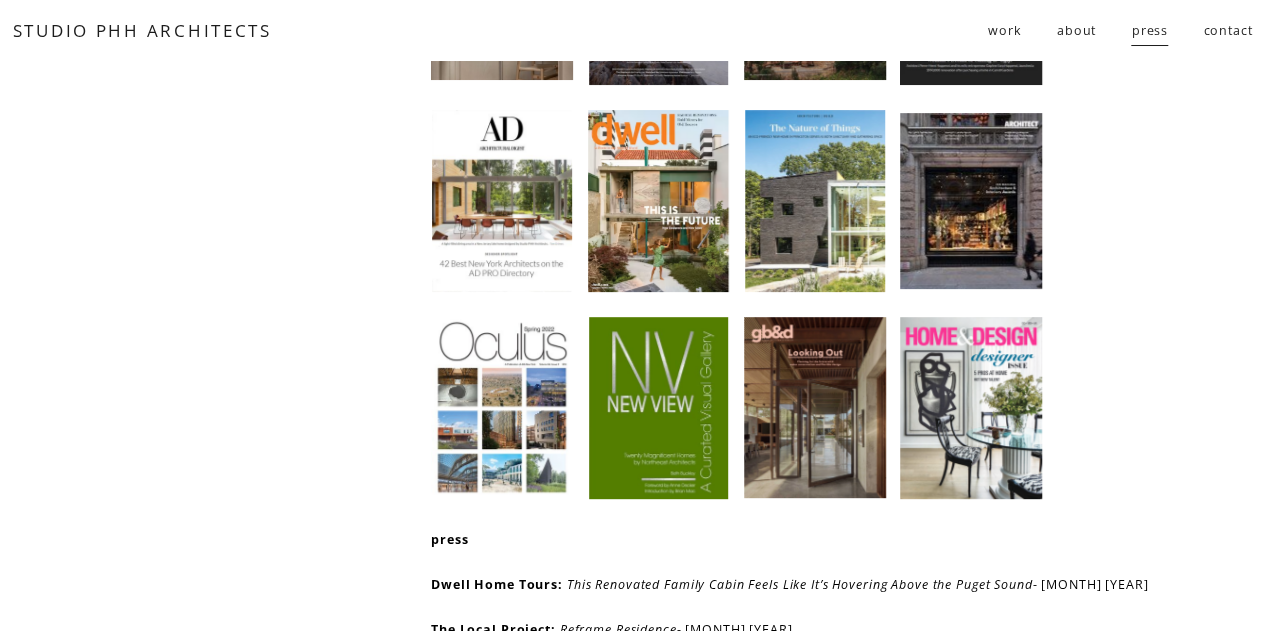 scroll, scrollTop: 0, scrollLeft: 0, axis: both 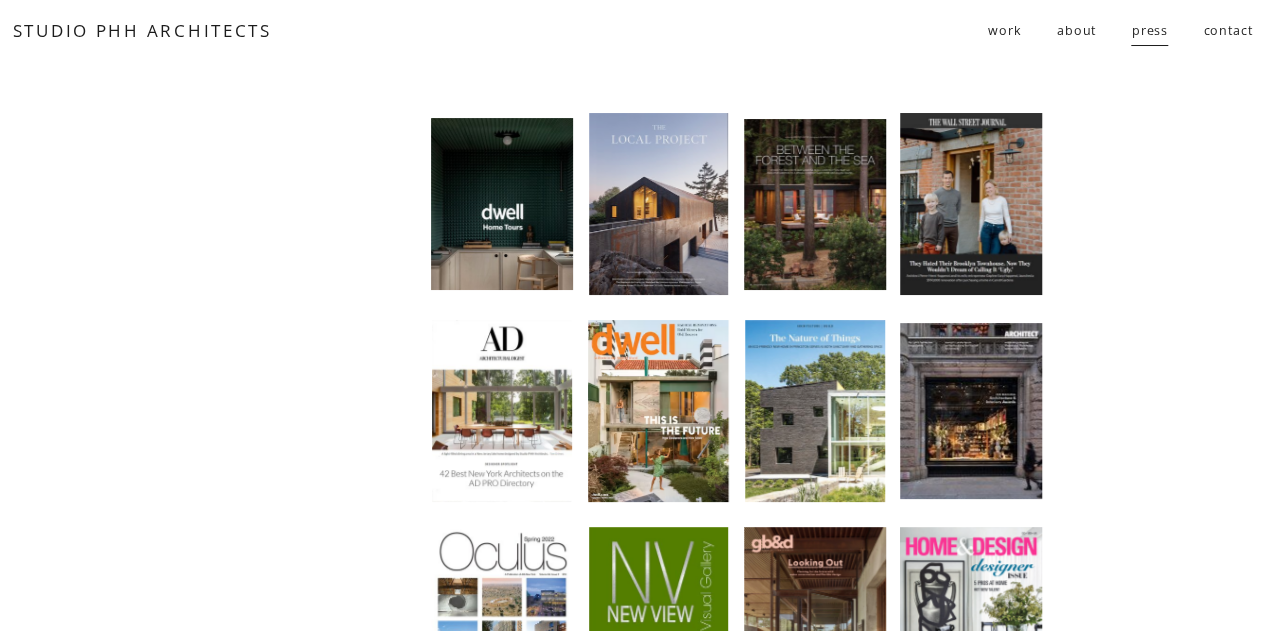 click on "contact" at bounding box center (1227, 31) 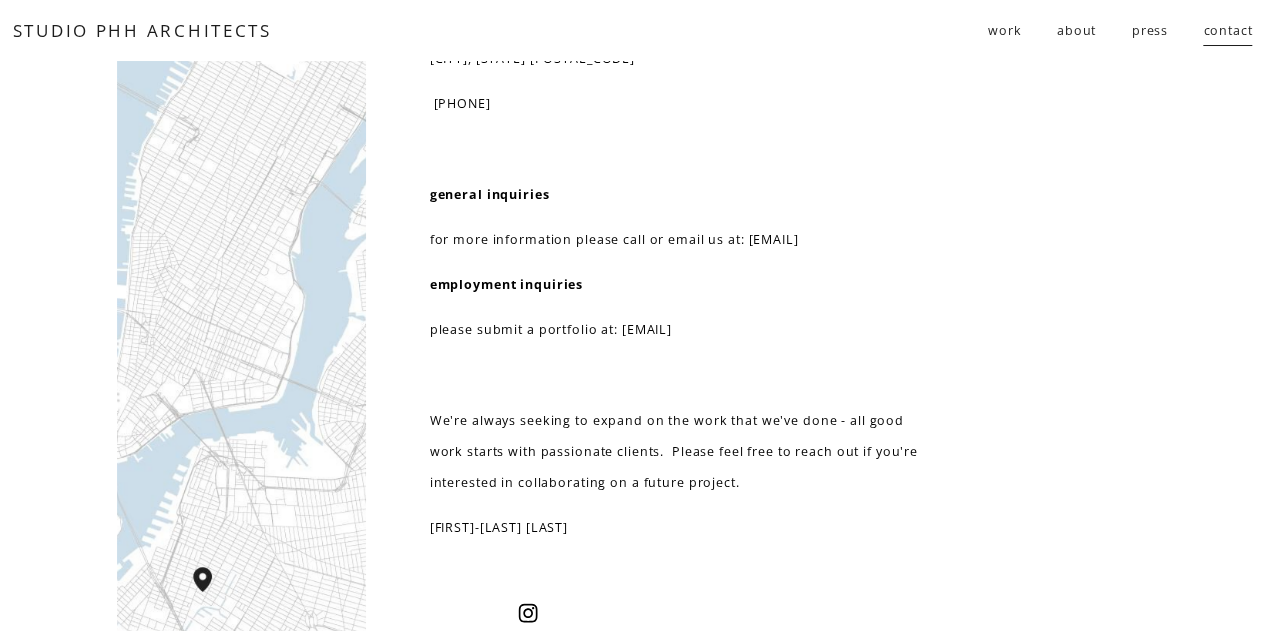 scroll, scrollTop: 111, scrollLeft: 0, axis: vertical 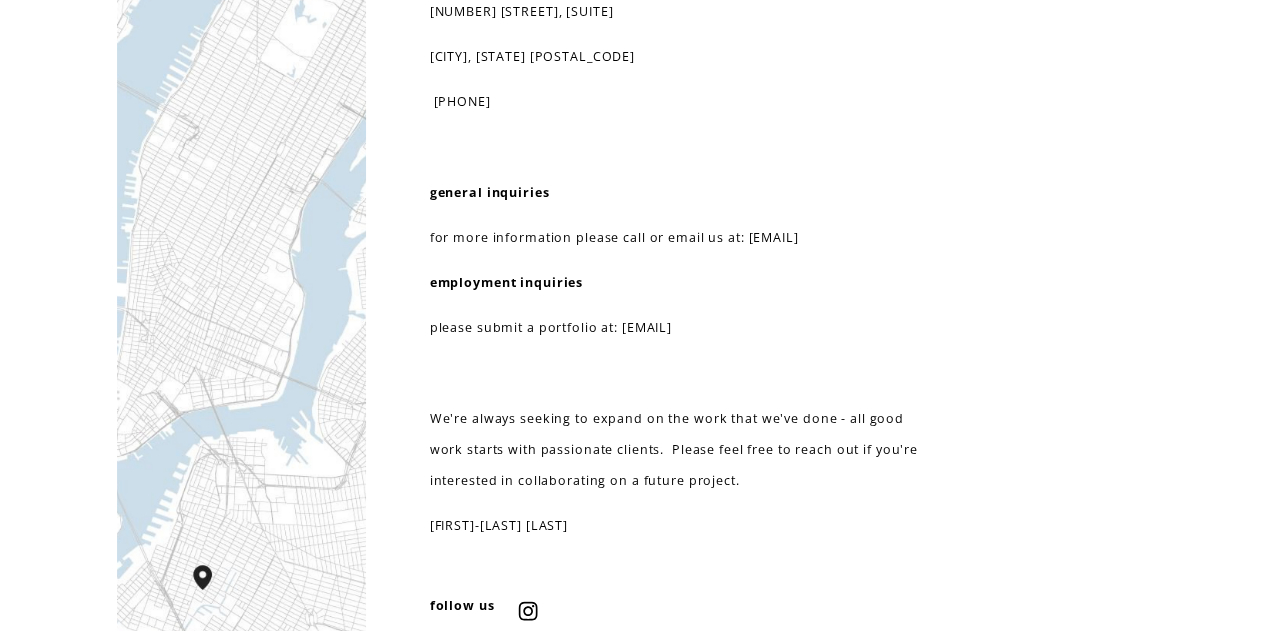 drag, startPoint x: 798, startPoint y: 328, endPoint x: 622, endPoint y: 331, distance: 176.02557 